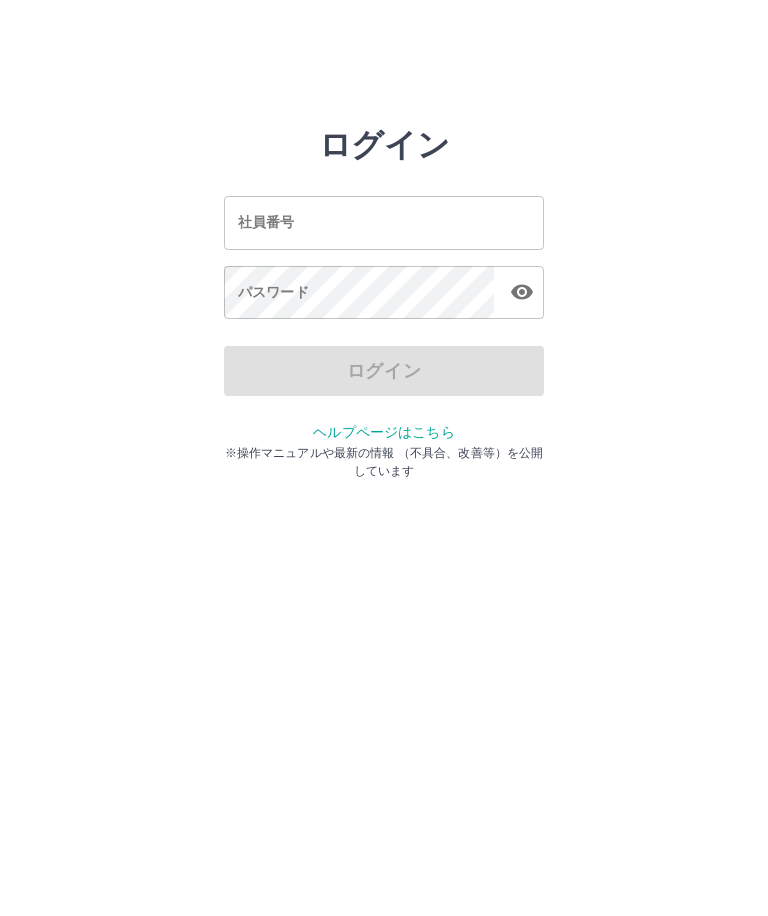 scroll, scrollTop: 0, scrollLeft: 0, axis: both 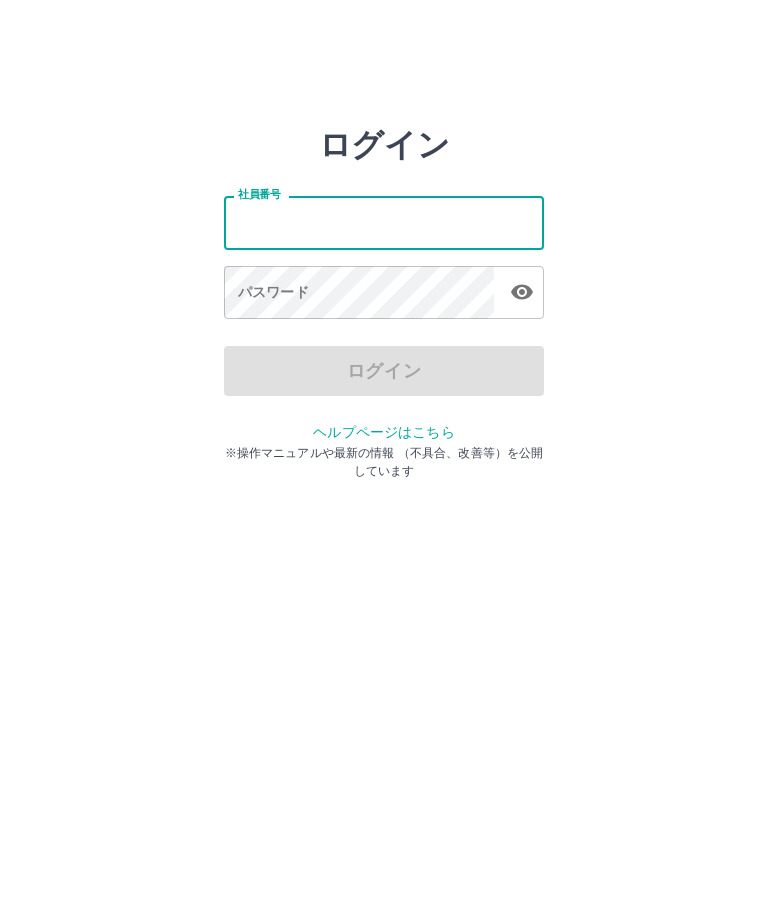 click on "社員番号" at bounding box center (384, 222) 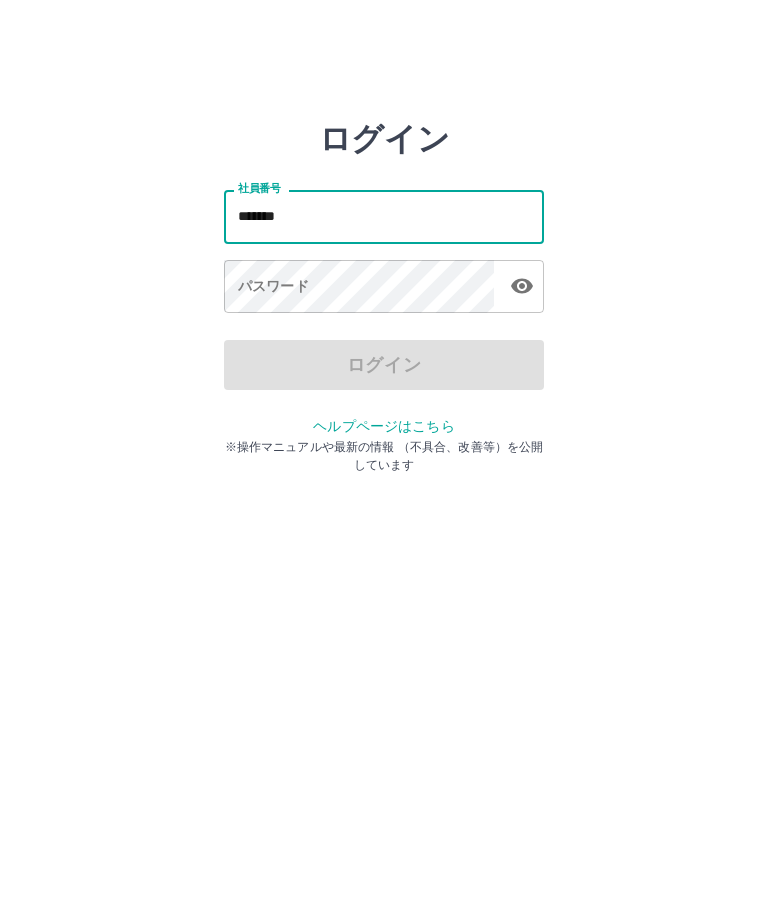 type on "*******" 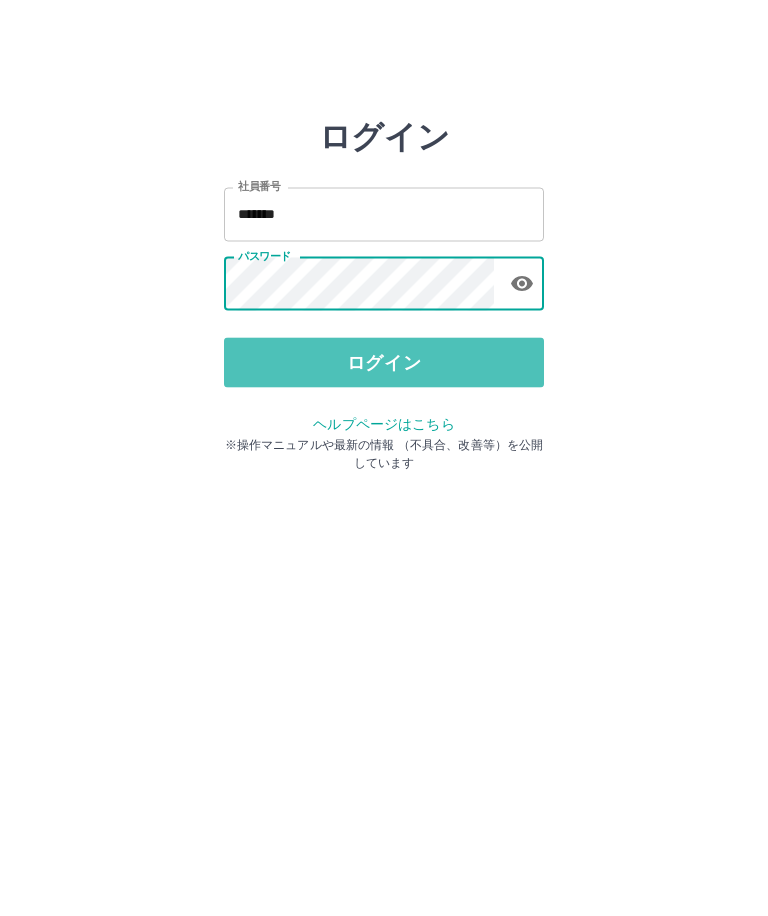 click on "ログイン" at bounding box center (384, 371) 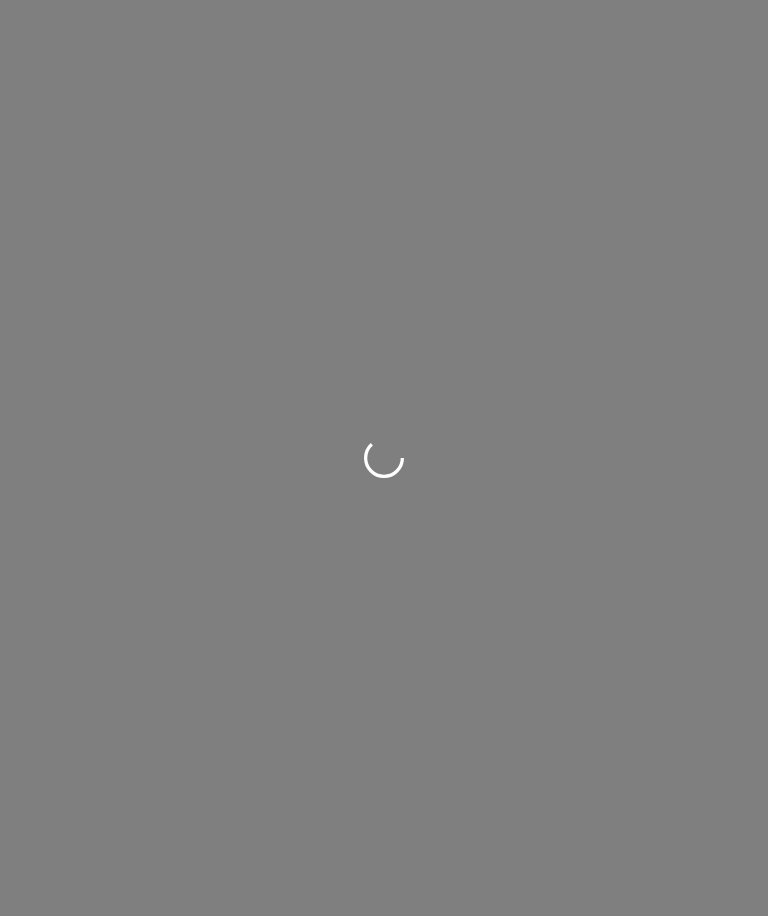 scroll, scrollTop: 0, scrollLeft: 0, axis: both 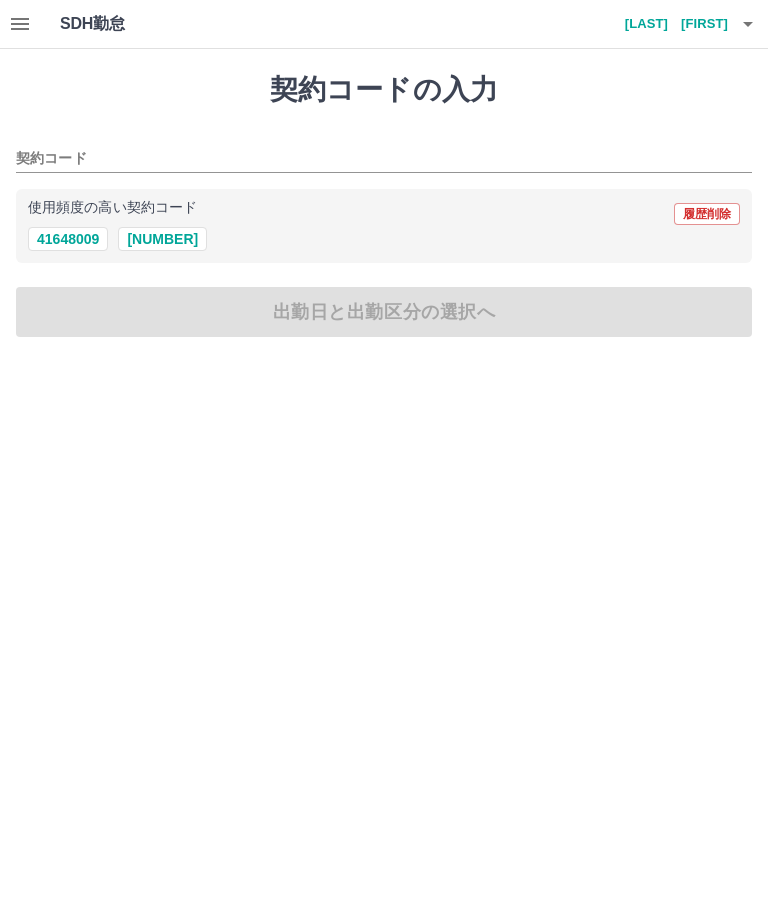 click on "[NUMBER]" at bounding box center [162, 239] 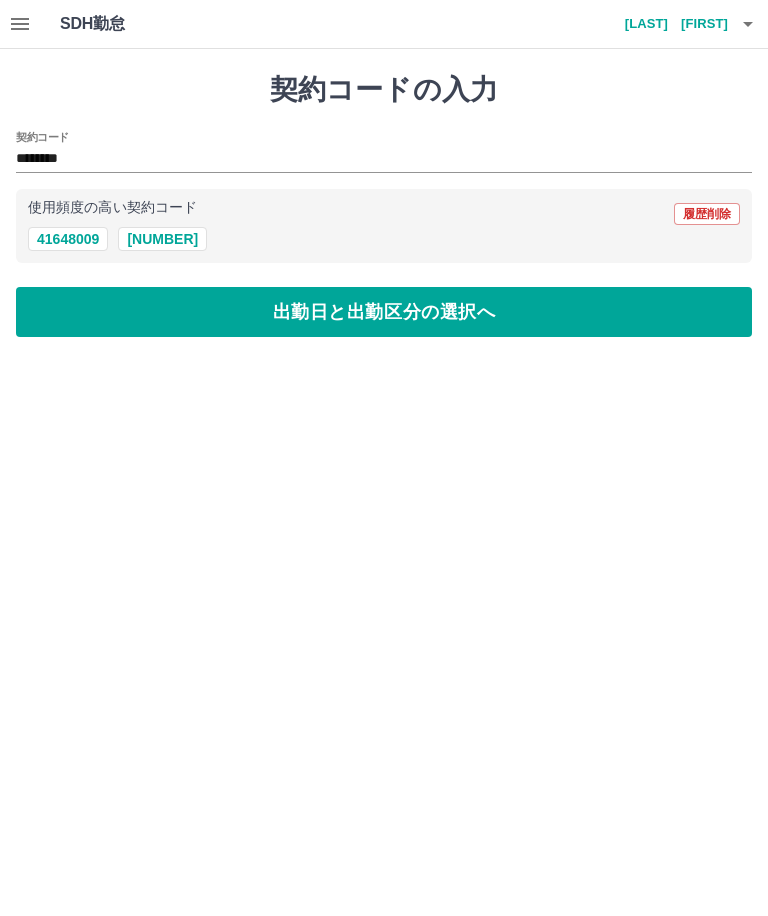 click on "出勤日と出勤区分の選択へ" at bounding box center (384, 312) 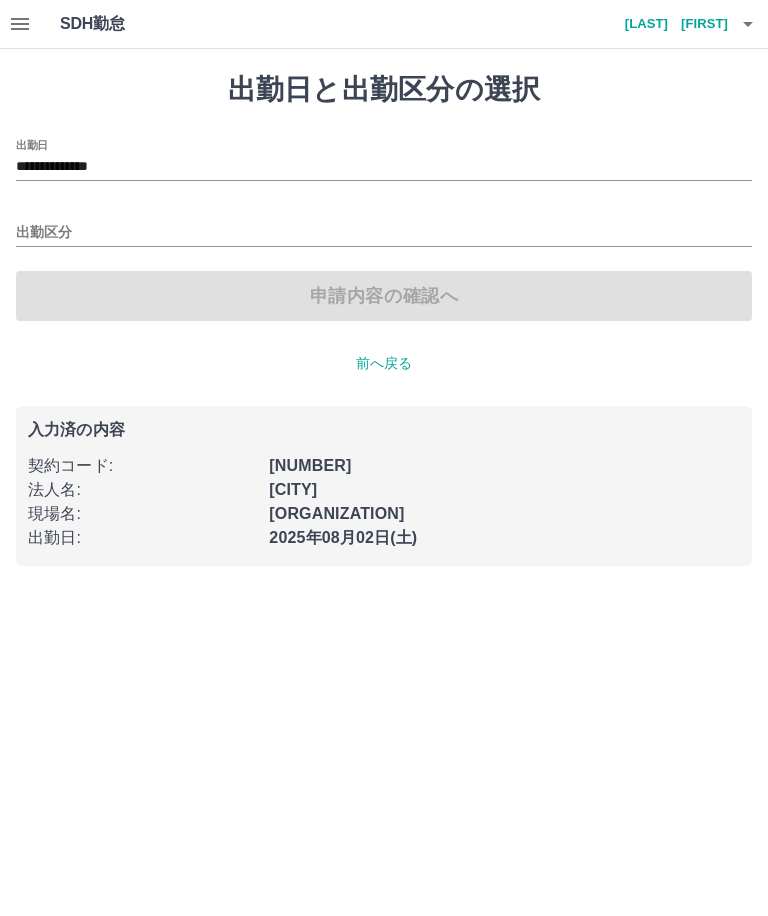 click on "出勤区分" at bounding box center (384, 233) 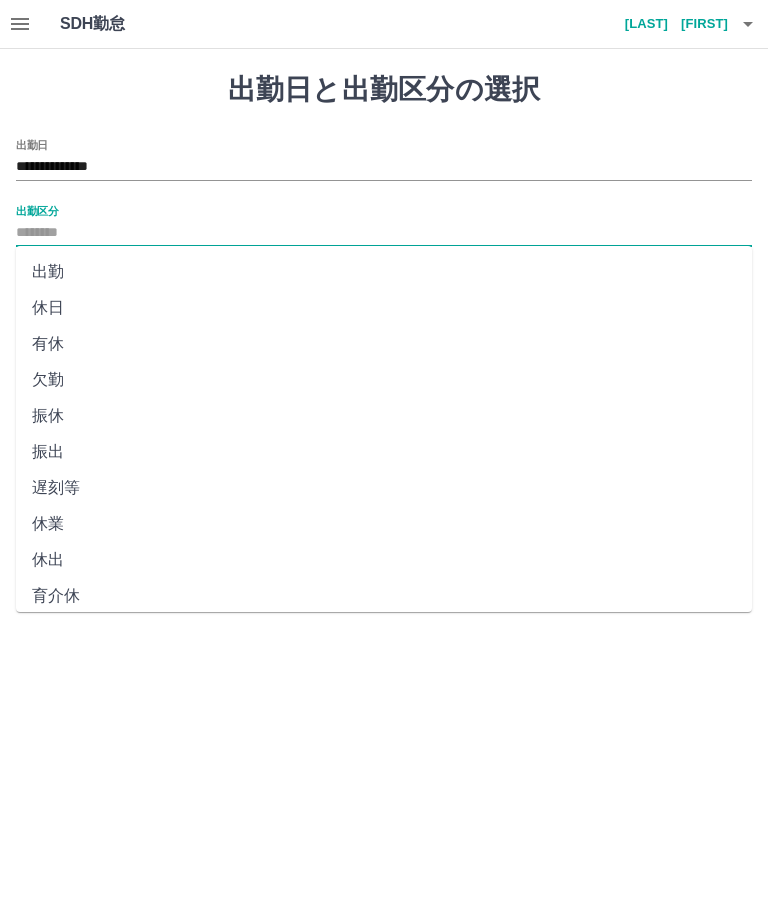 click on "出勤" at bounding box center (384, 272) 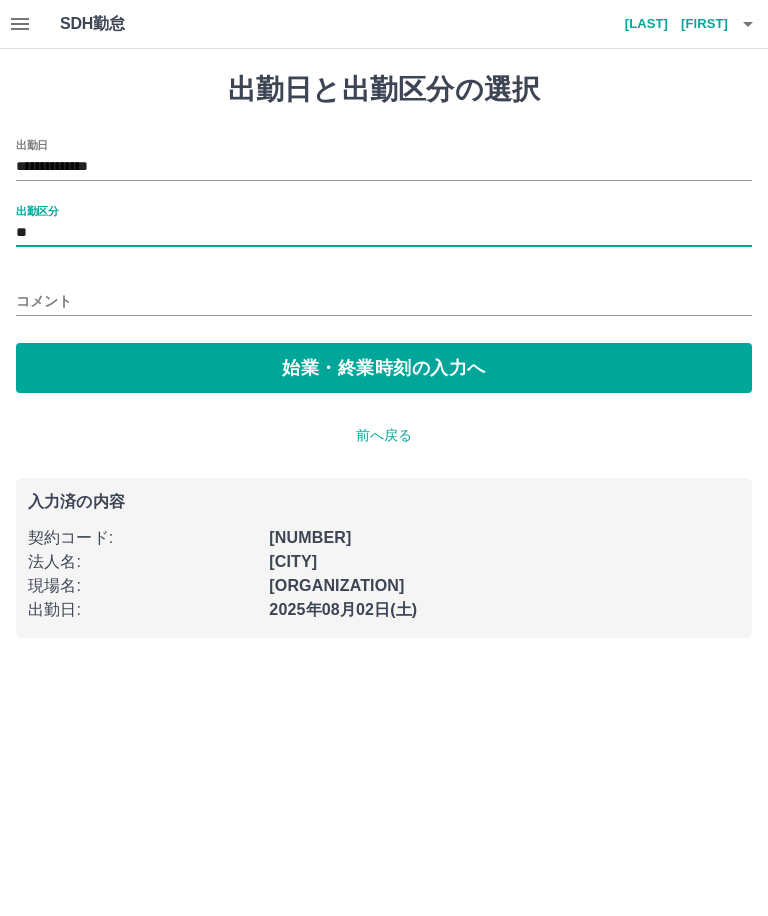 click on "始業・終業時刻の入力へ" at bounding box center [384, 368] 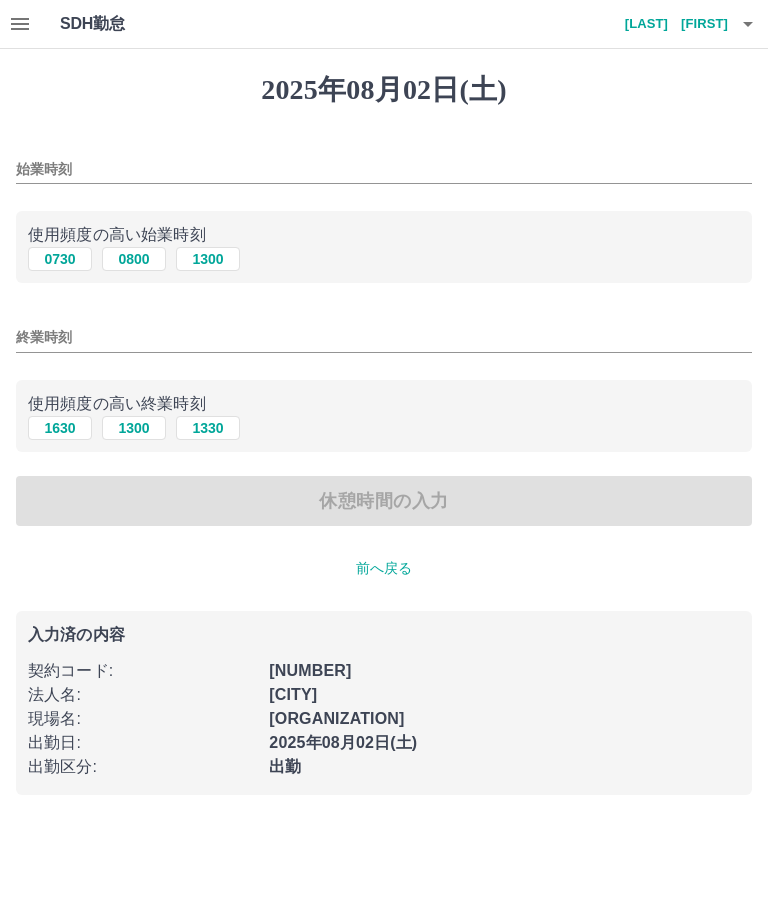 click on "0730" at bounding box center (60, 259) 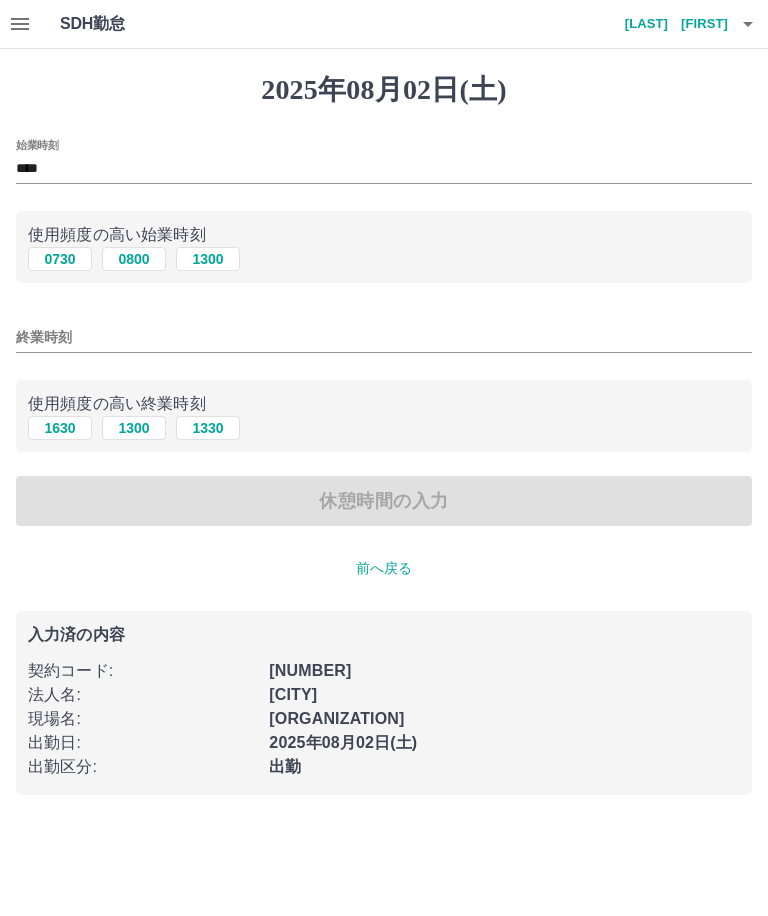 click on "終業時刻" at bounding box center (384, 337) 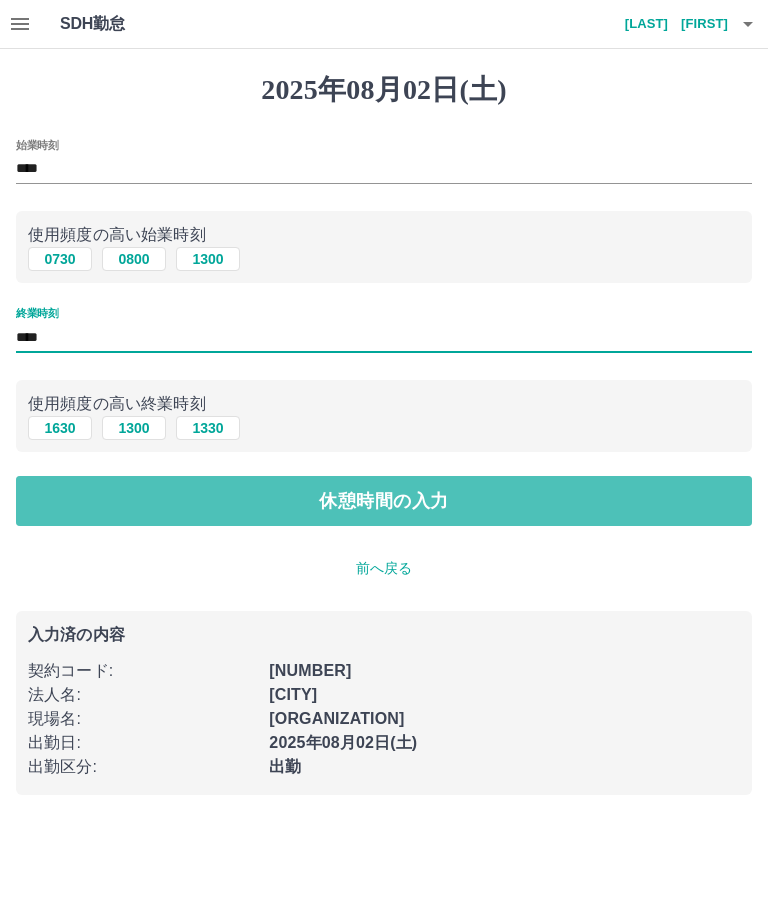 type on "****" 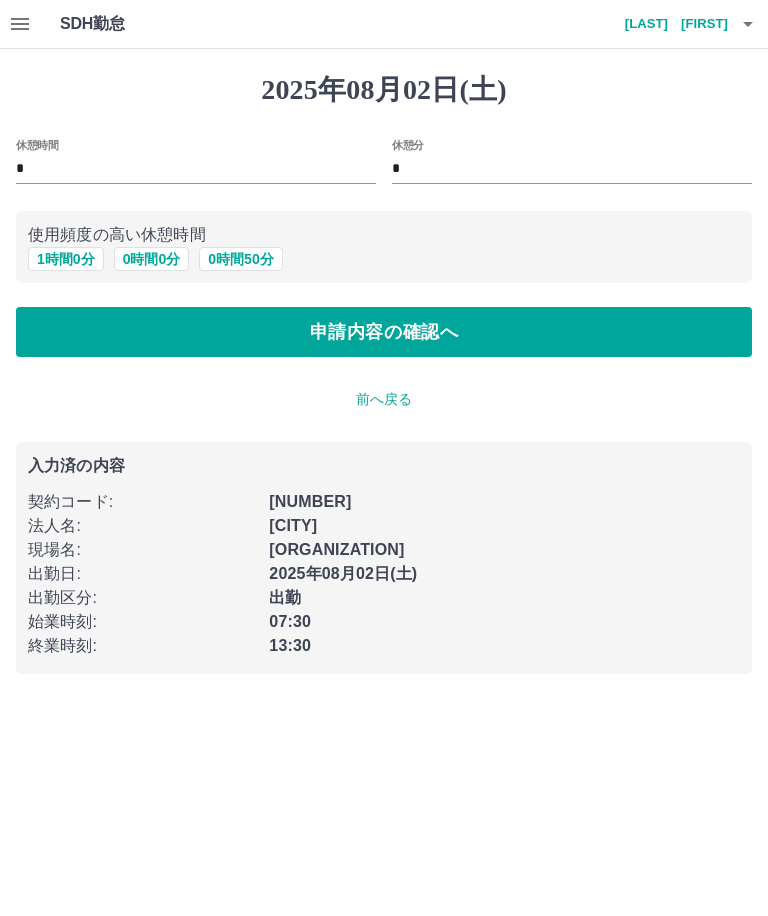 click on "申請内容の確認へ" at bounding box center [384, 332] 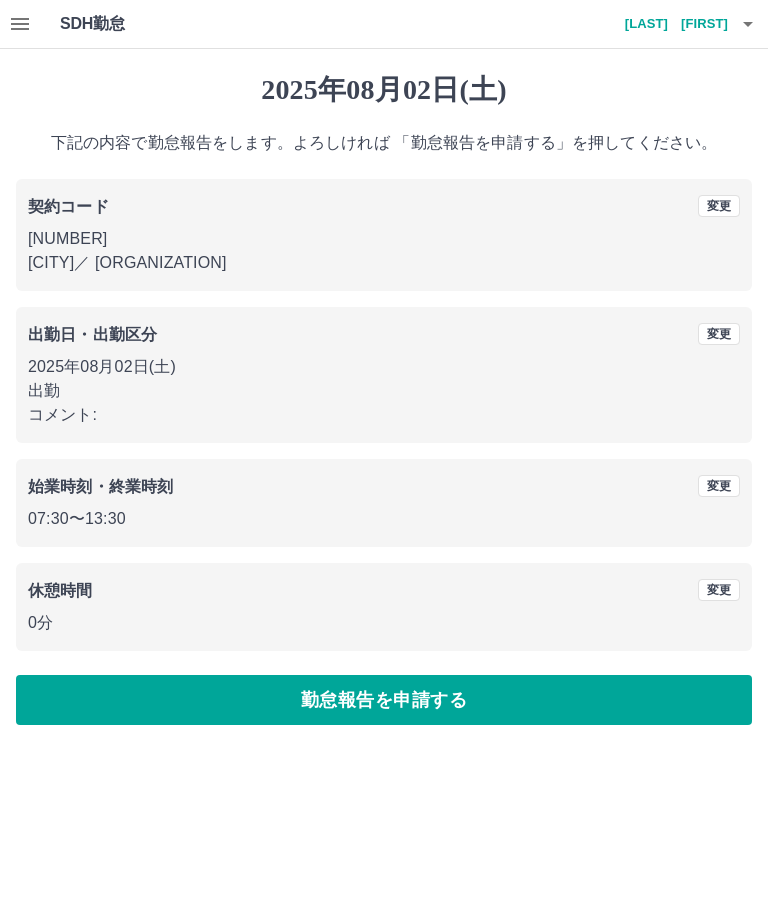 click on "勤怠報告を申請する" at bounding box center [384, 700] 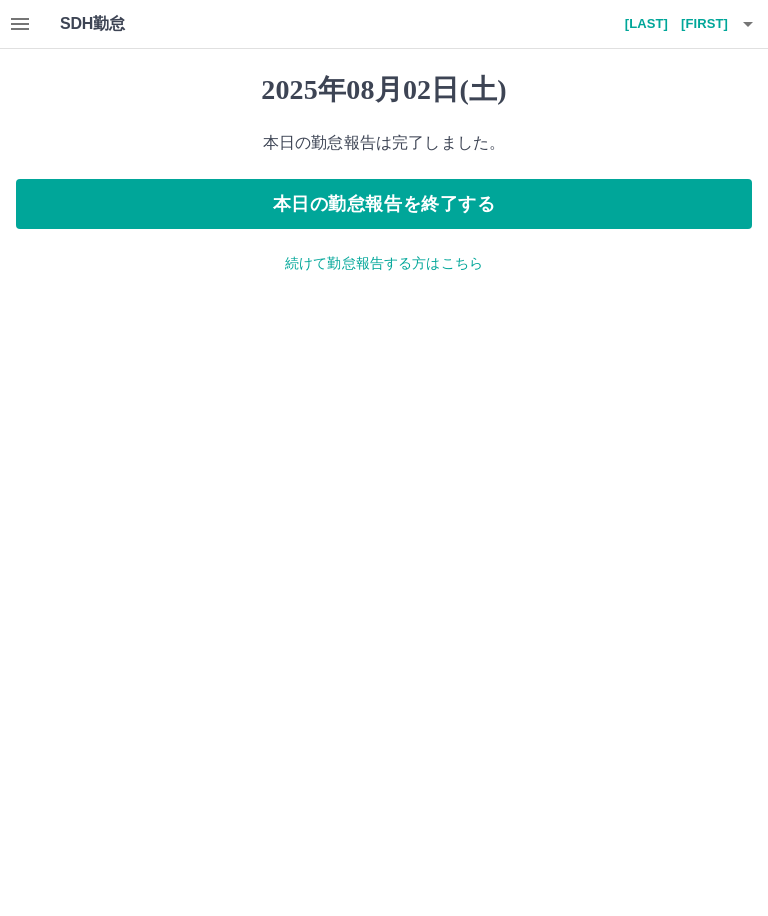 click on "続けて勤怠報告する方はこちら" at bounding box center (384, 263) 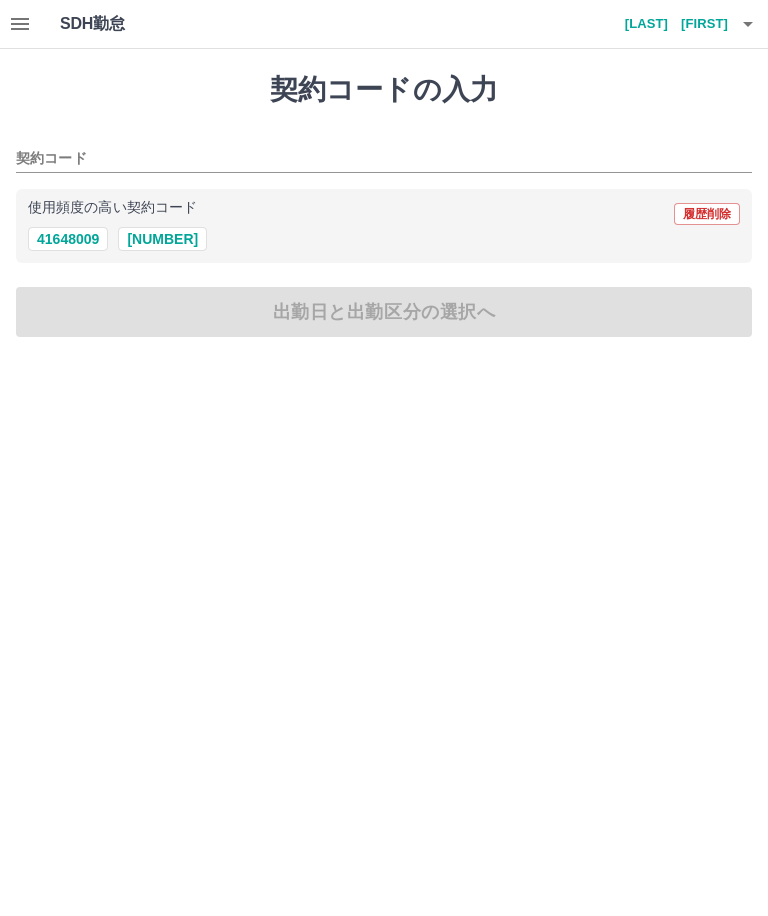 click on "[NUMBER]" at bounding box center [162, 239] 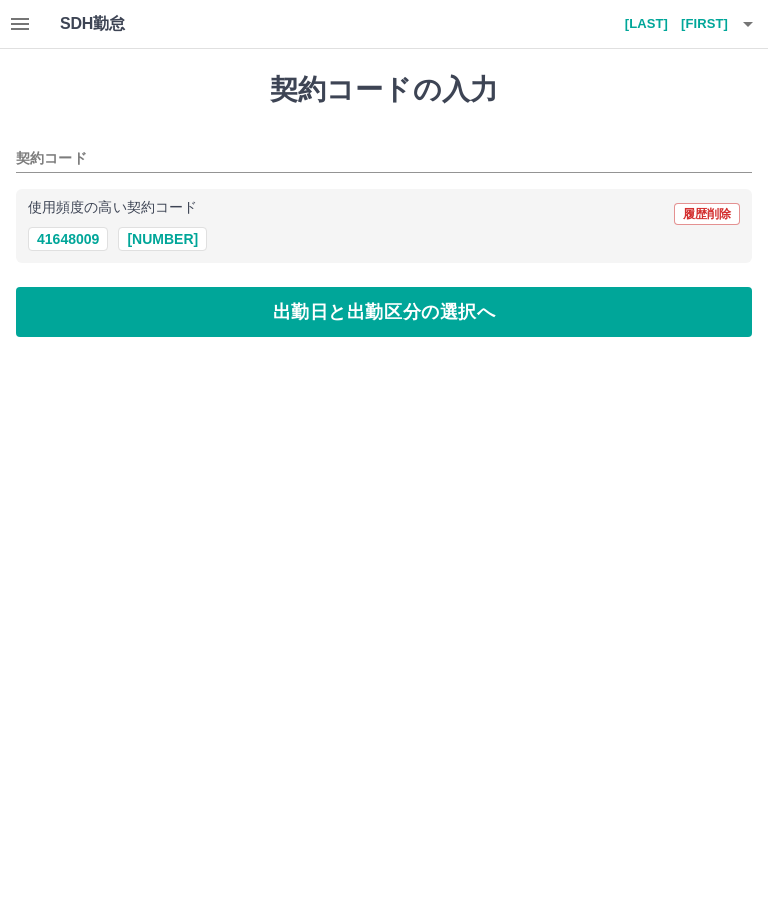 type on "********" 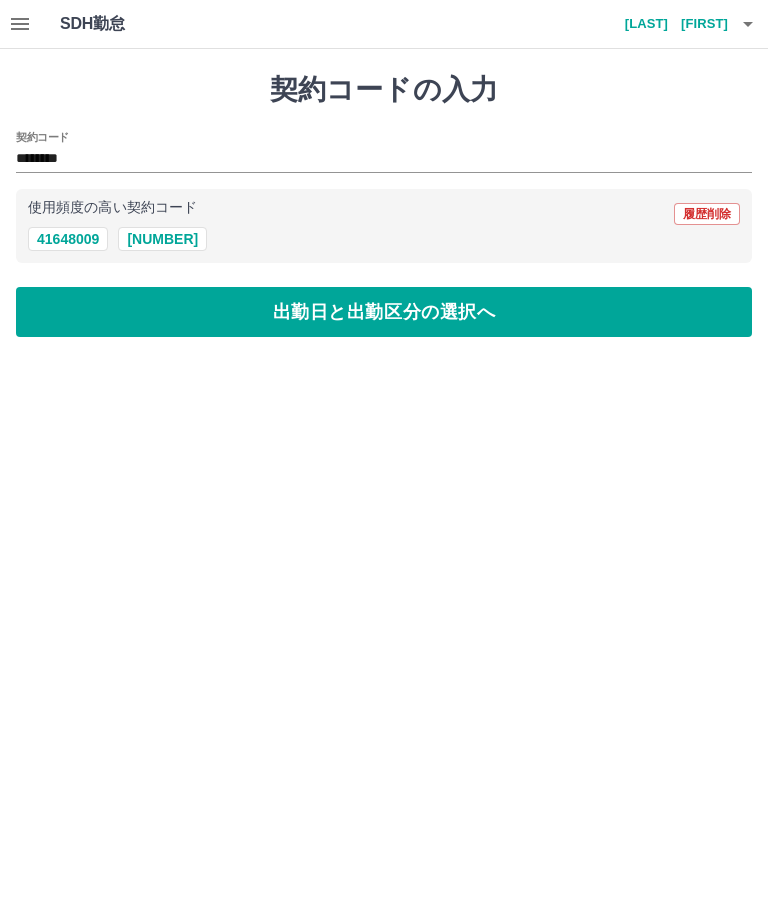 click on "出勤日と出勤区分の選択へ" at bounding box center [384, 312] 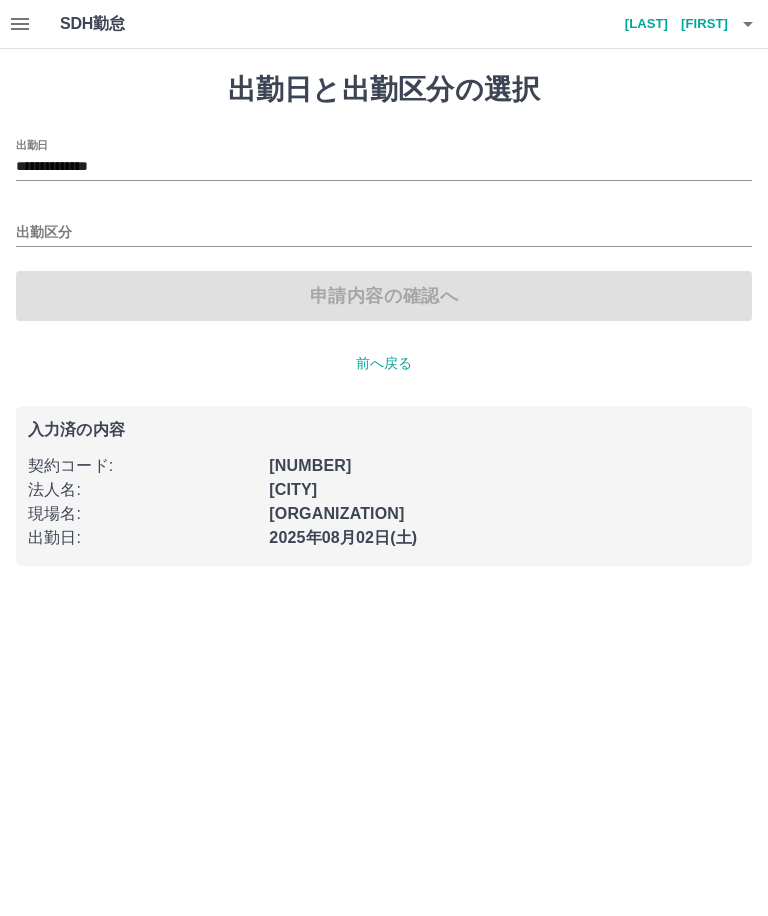click on "**********" at bounding box center [384, 167] 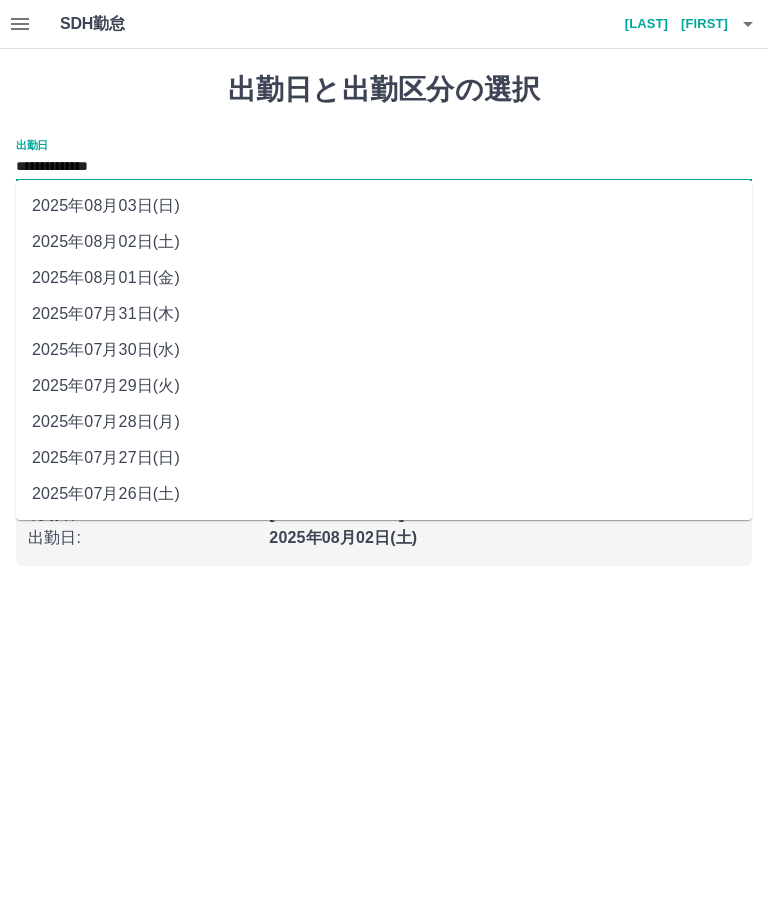click on "2025年08月03日(日)" at bounding box center [384, 206] 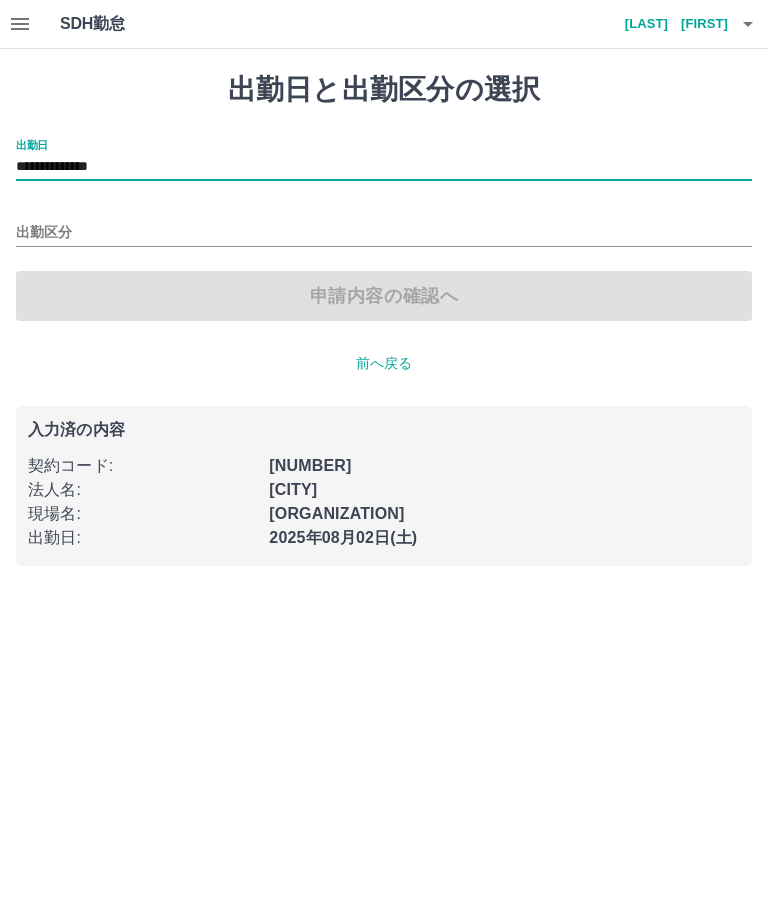 click on "出勤区分" at bounding box center (384, 233) 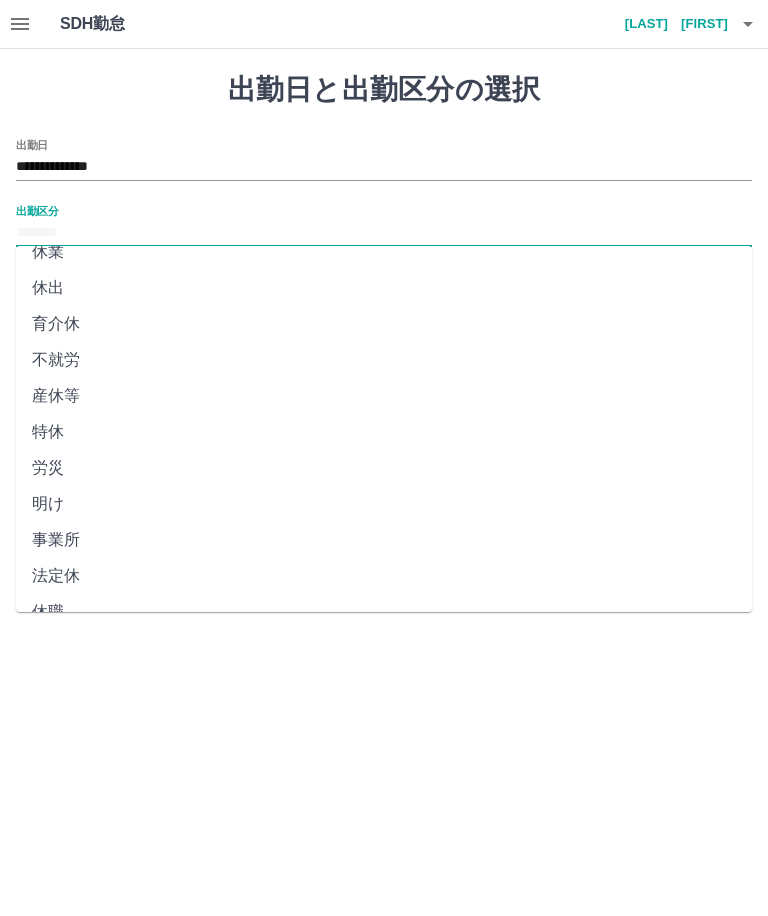 scroll, scrollTop: 271, scrollLeft: 0, axis: vertical 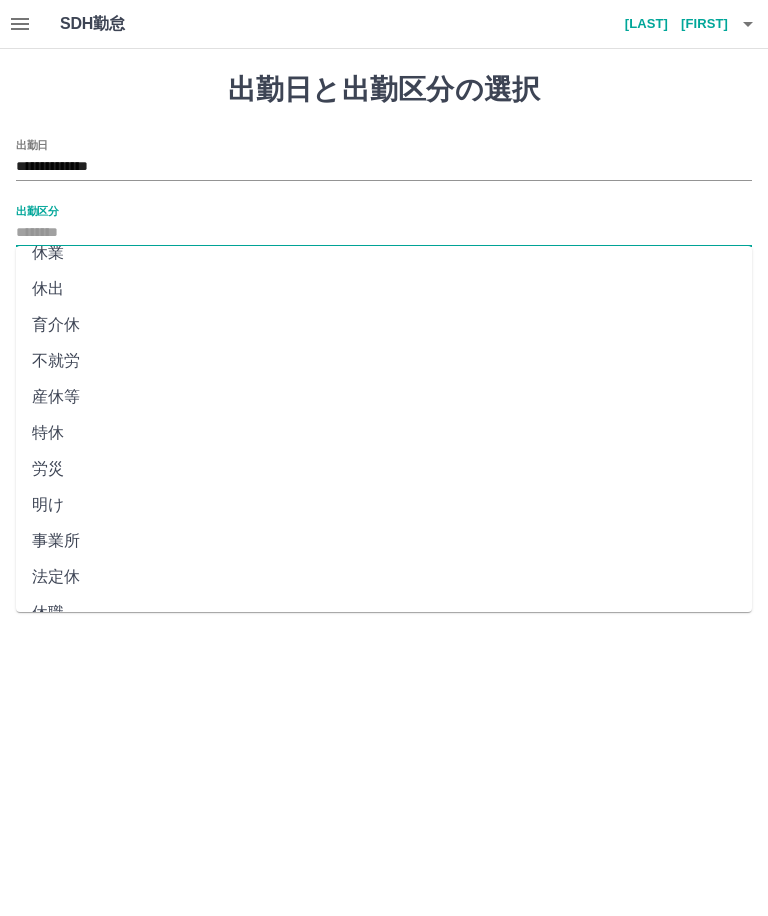 click on "法定休" at bounding box center [384, 577] 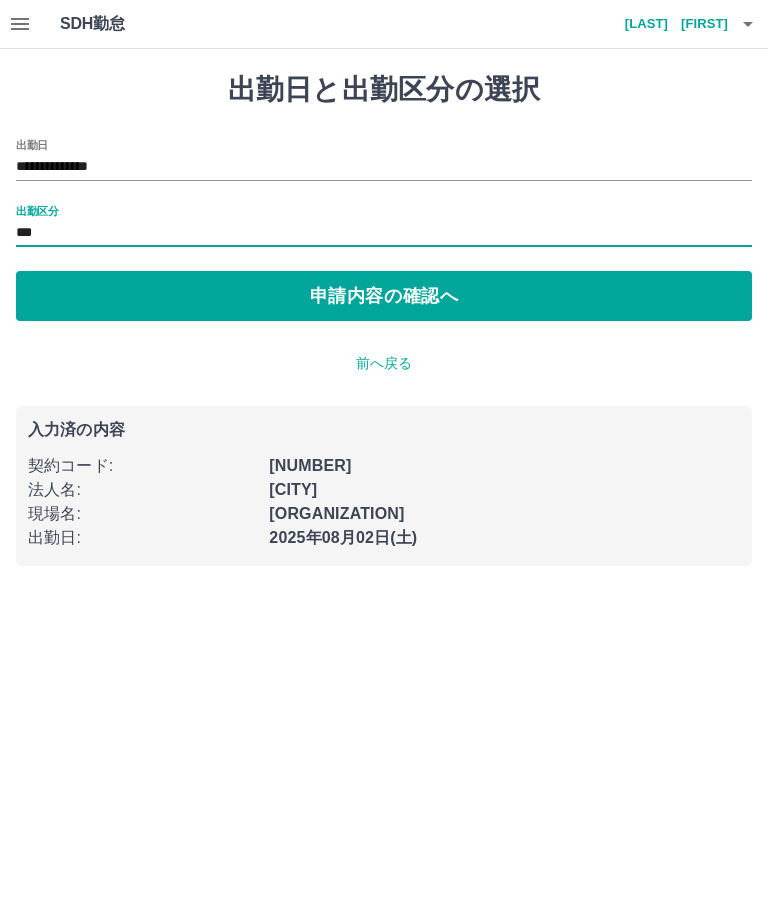 click on "申請内容の確認へ" at bounding box center (384, 296) 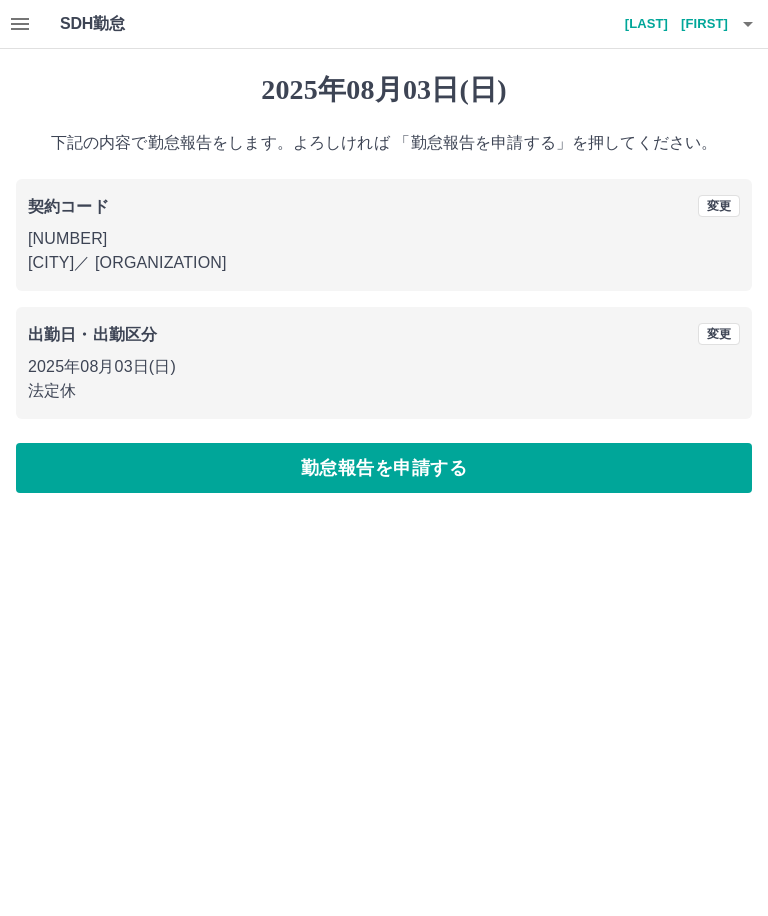 click on "勤怠報告を申請する" at bounding box center [384, 468] 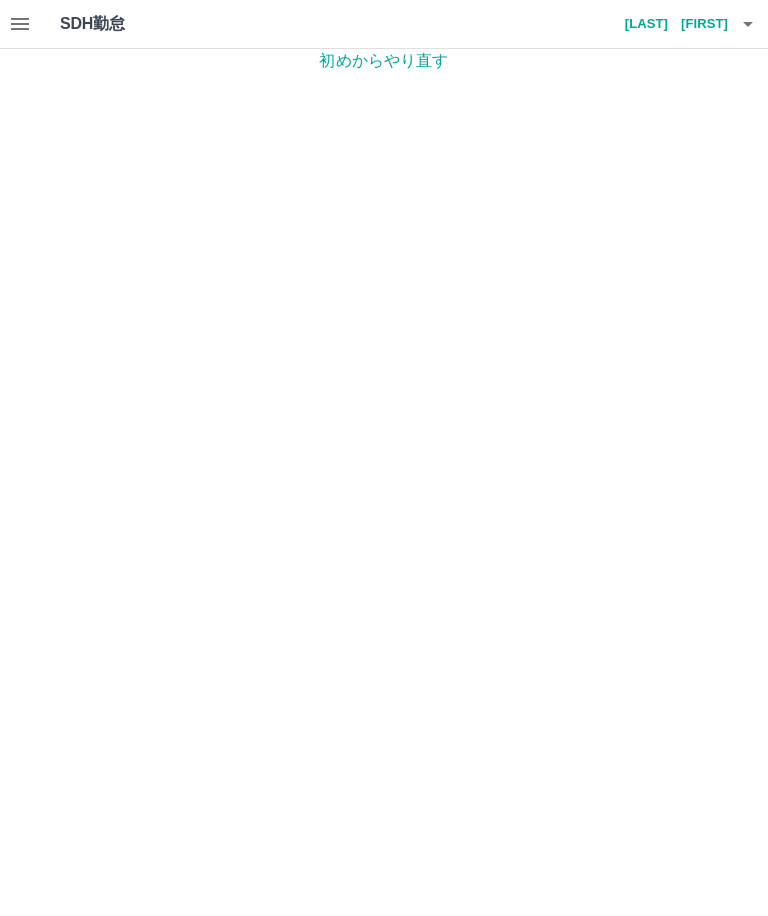 click 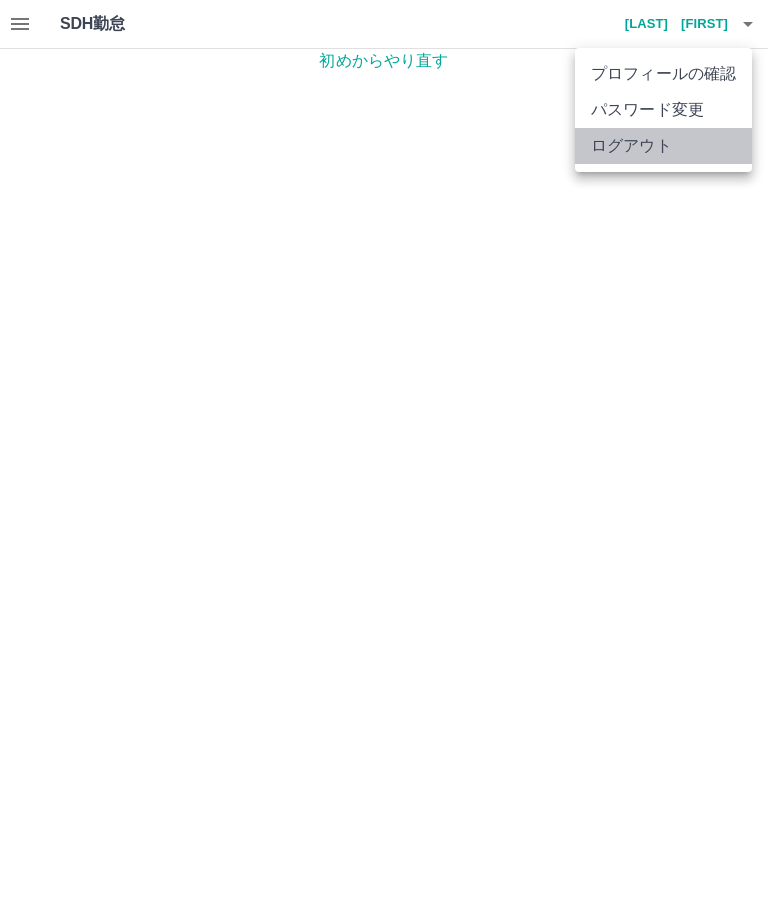 click on "ログアウト" at bounding box center (663, 146) 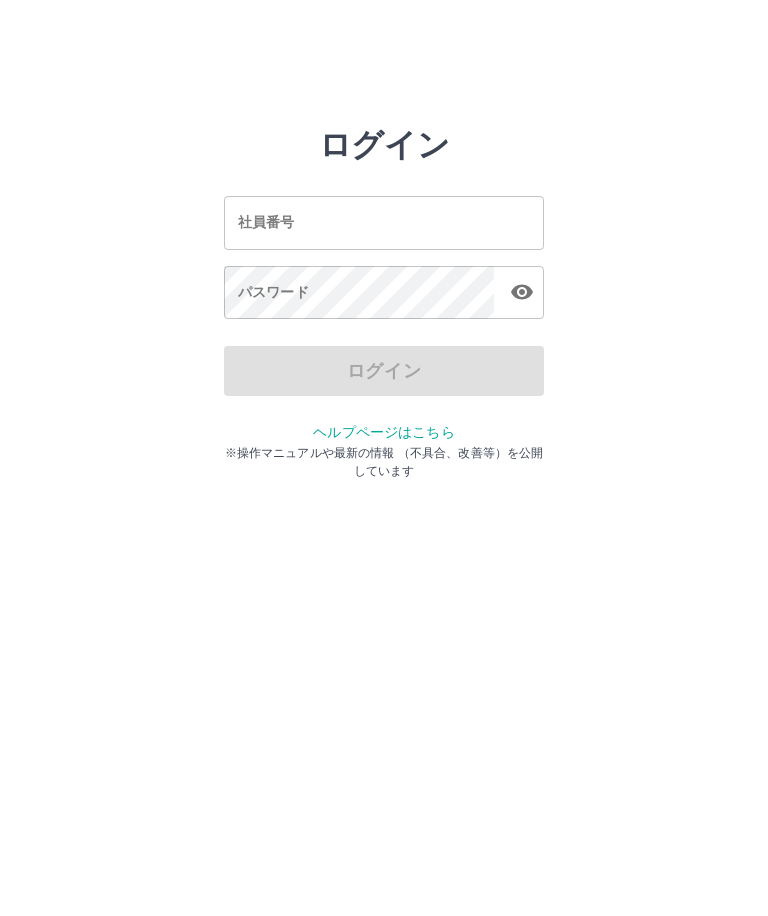 scroll, scrollTop: 0, scrollLeft: 0, axis: both 